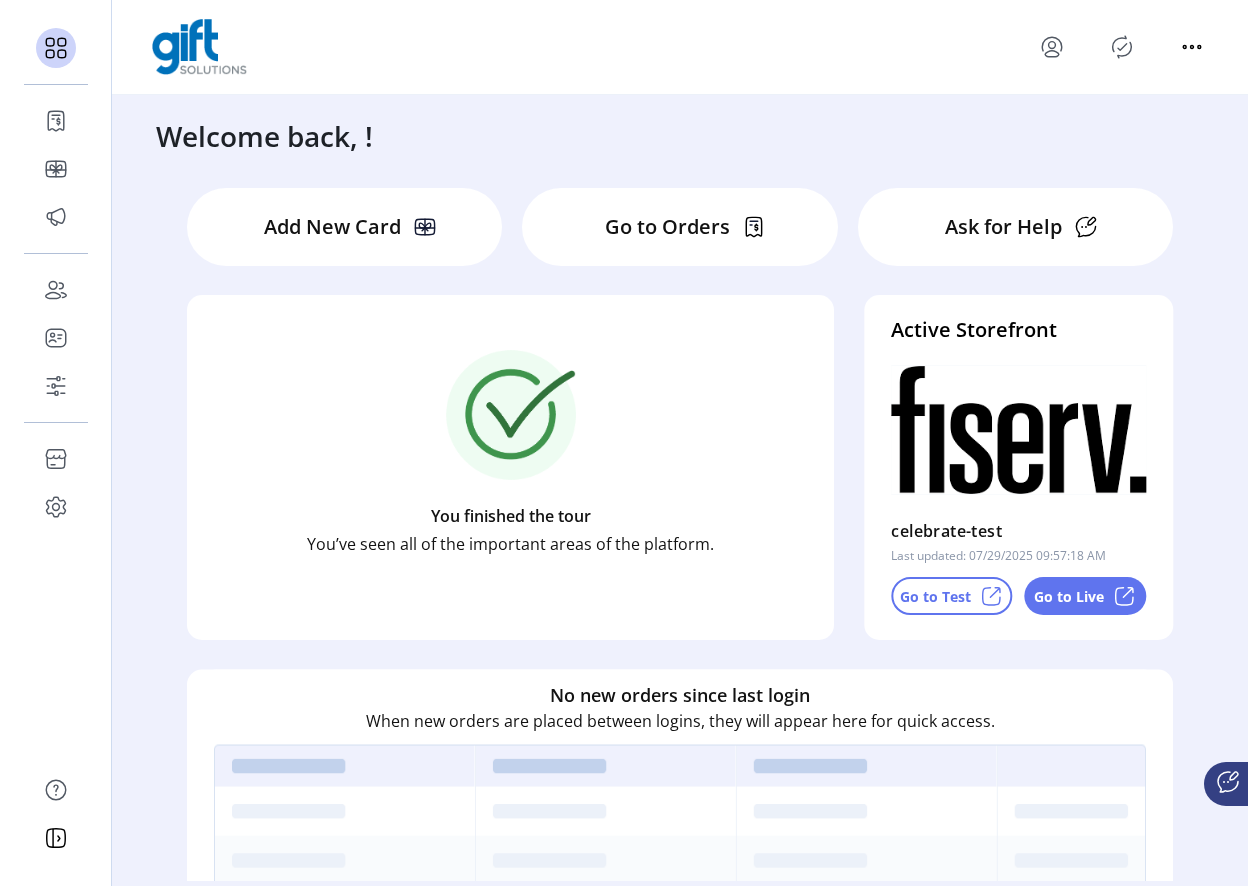 scroll, scrollTop: 0, scrollLeft: 0, axis: both 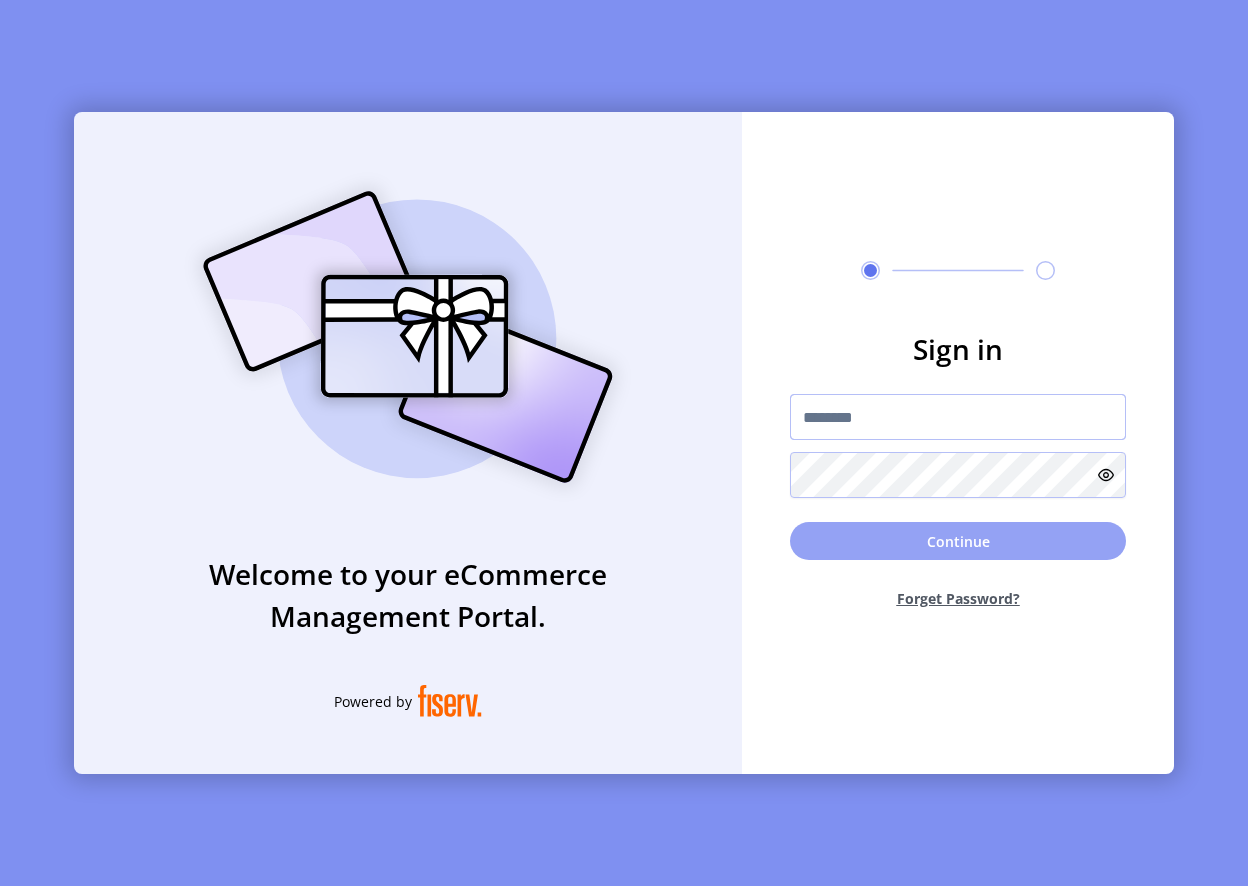 type on "**********" 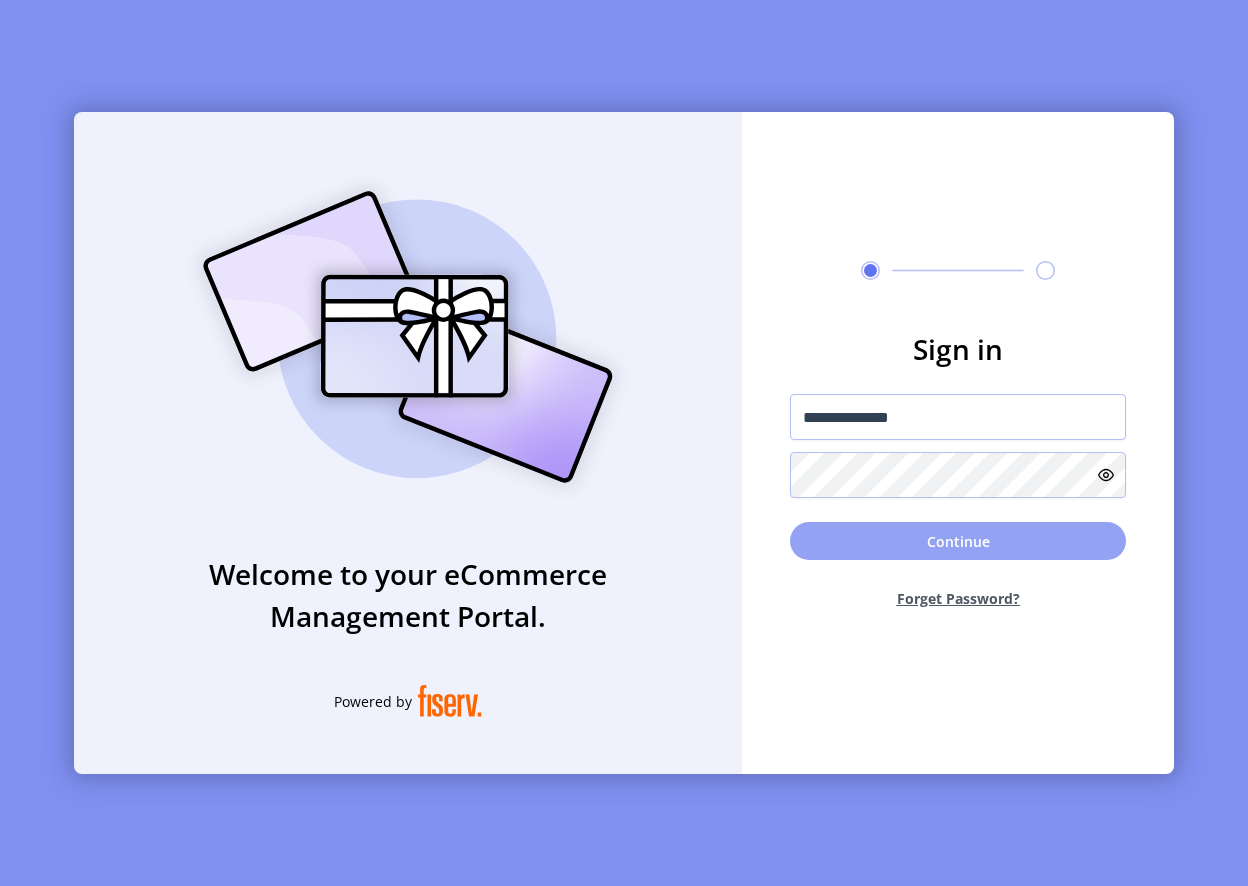 click on "Continue" 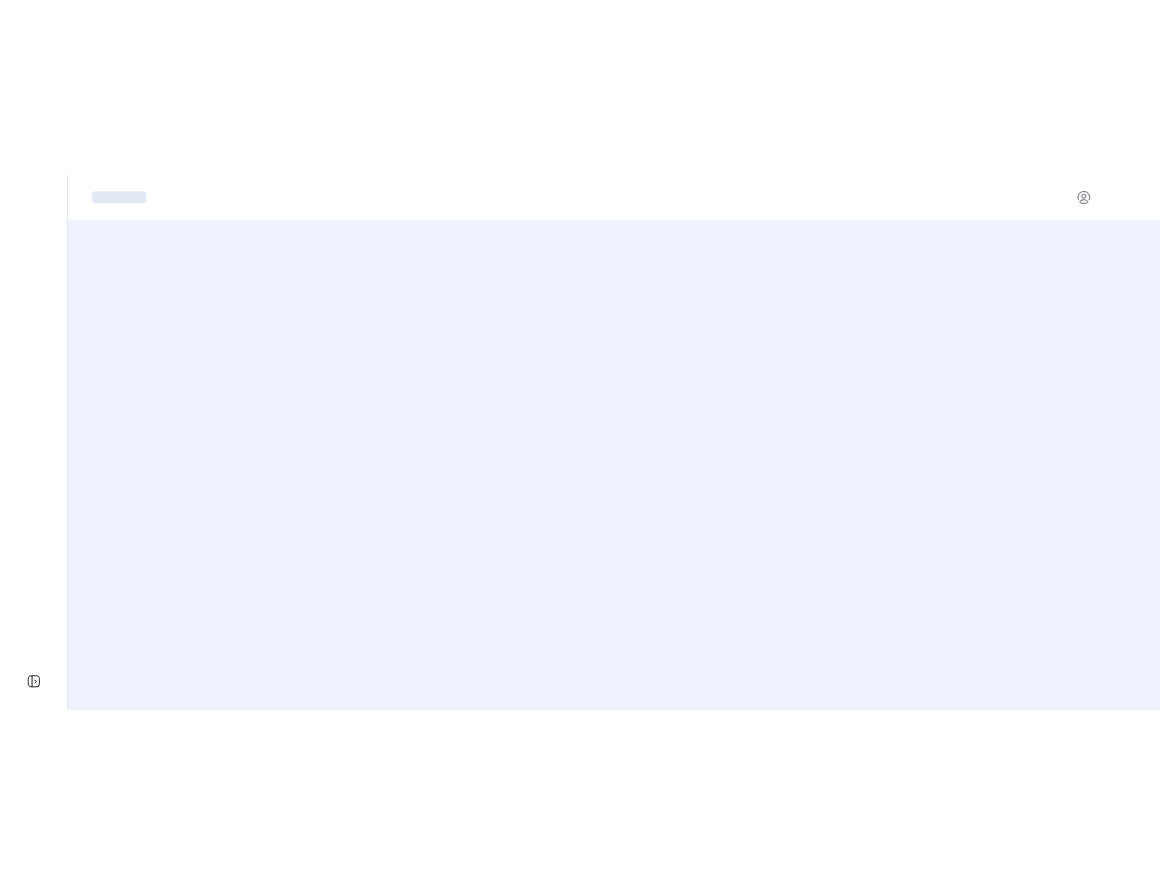 scroll, scrollTop: 0, scrollLeft: 0, axis: both 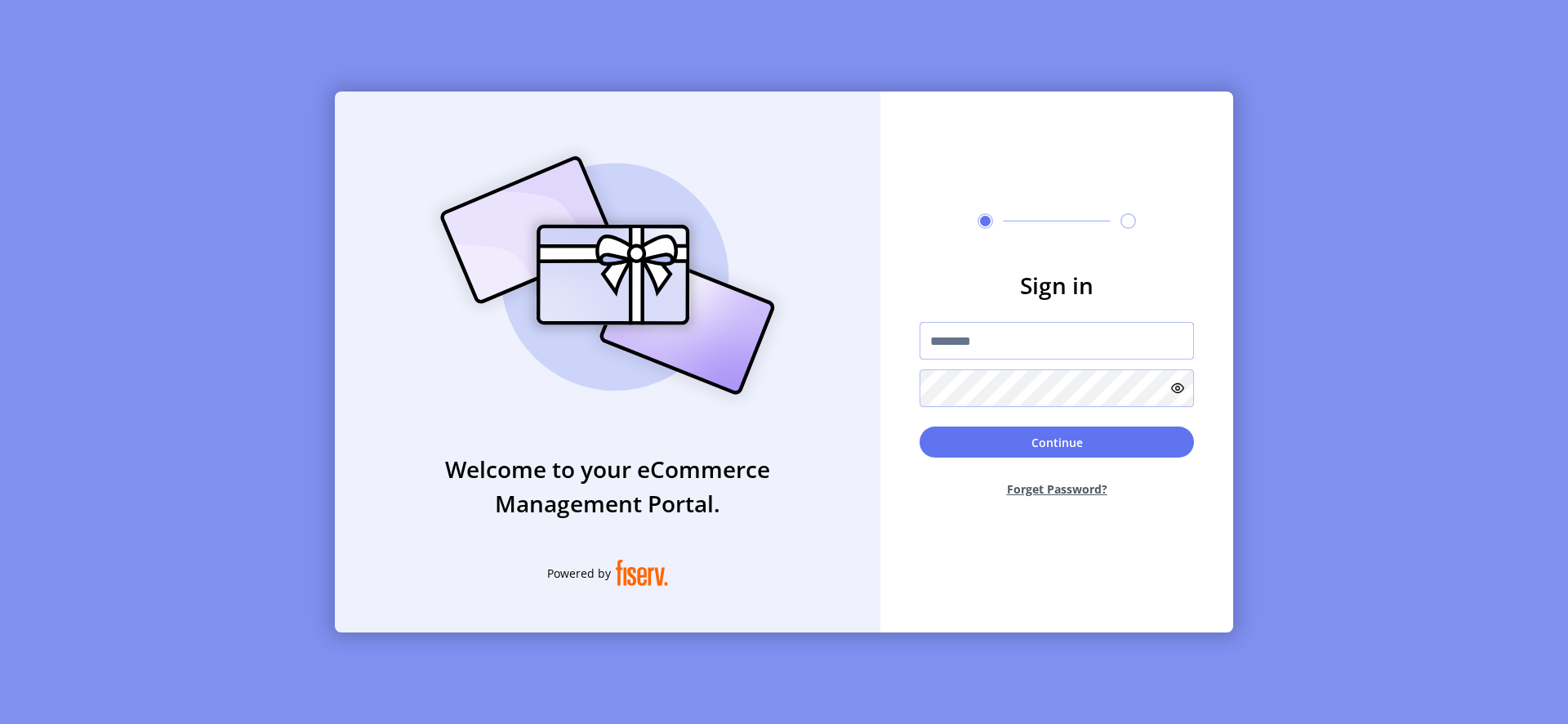 type on "**********" 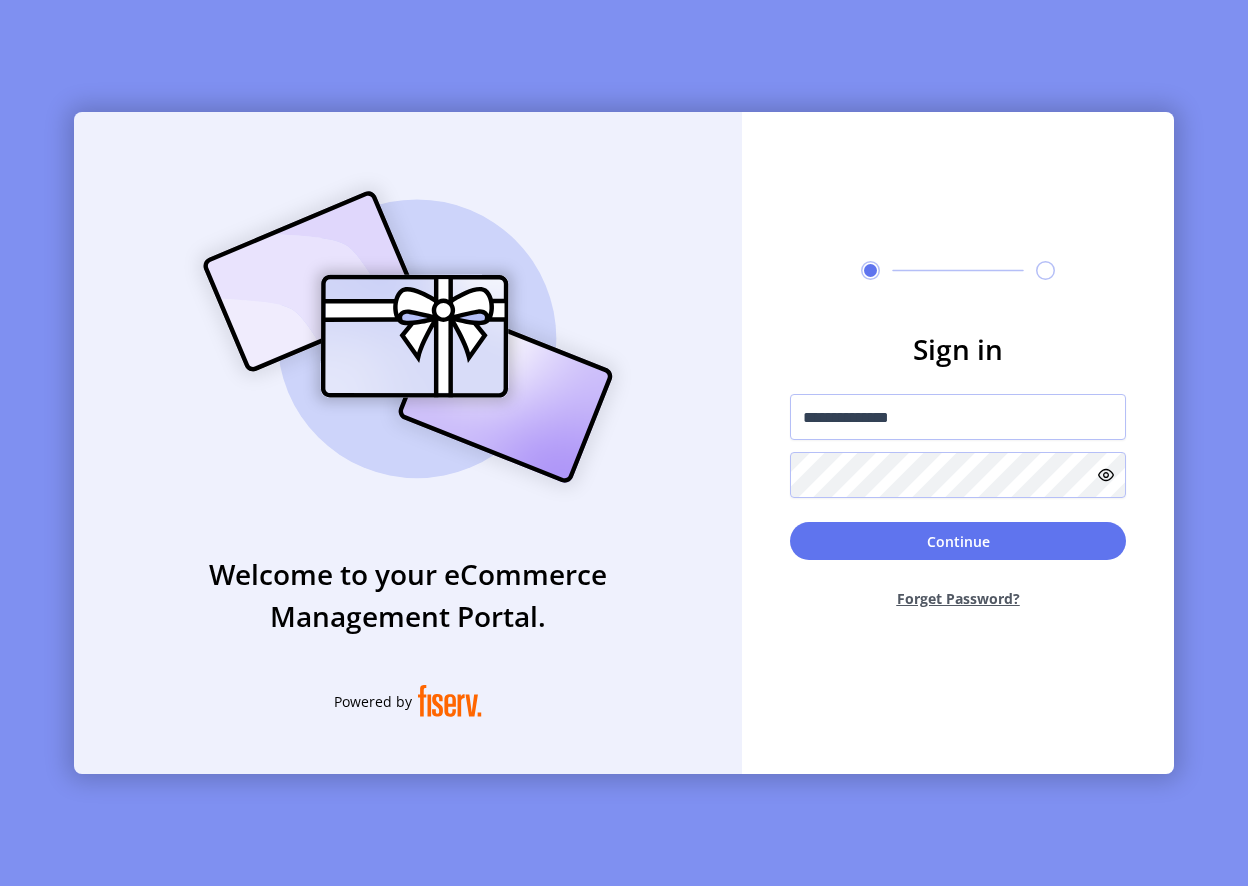 click on "**********" 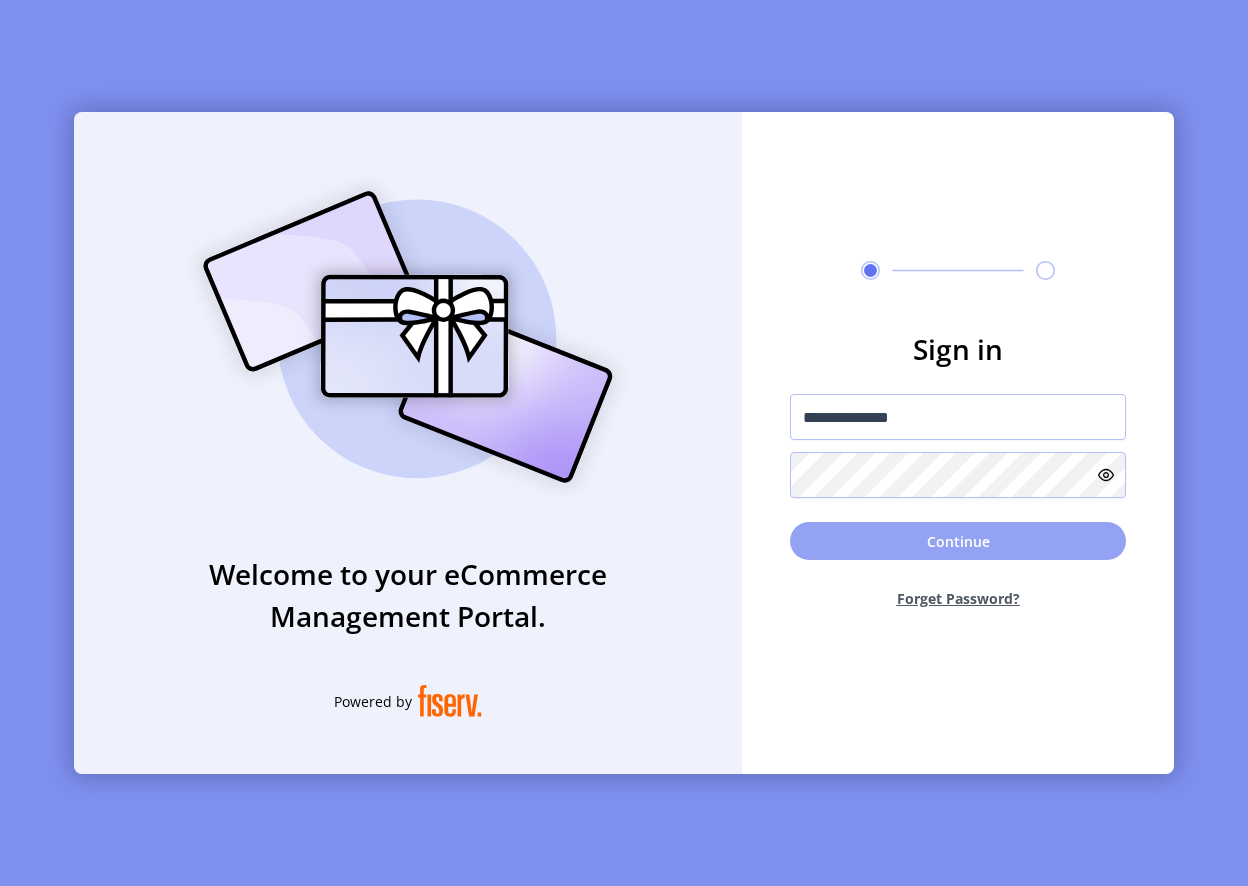 click on "Continue" 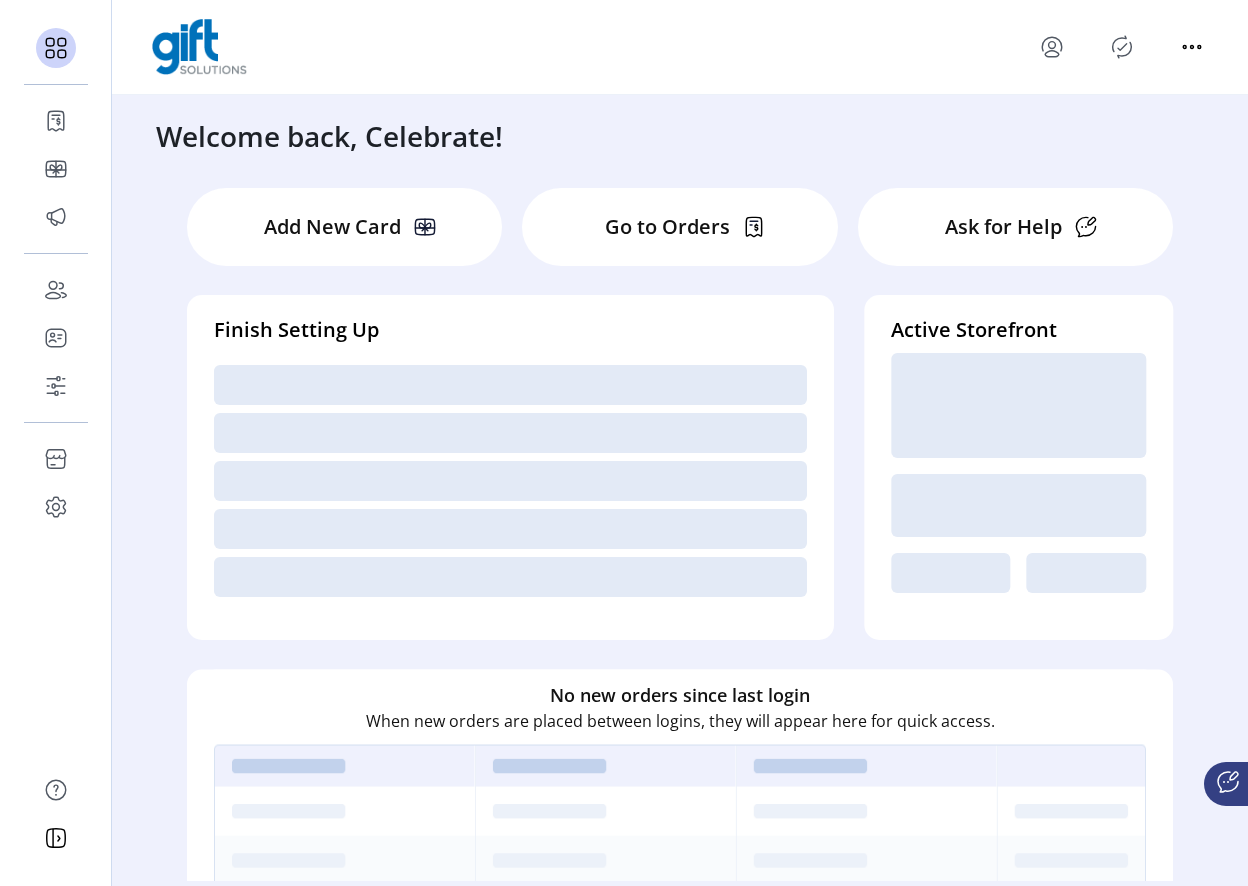 click at bounding box center [1122, 47] 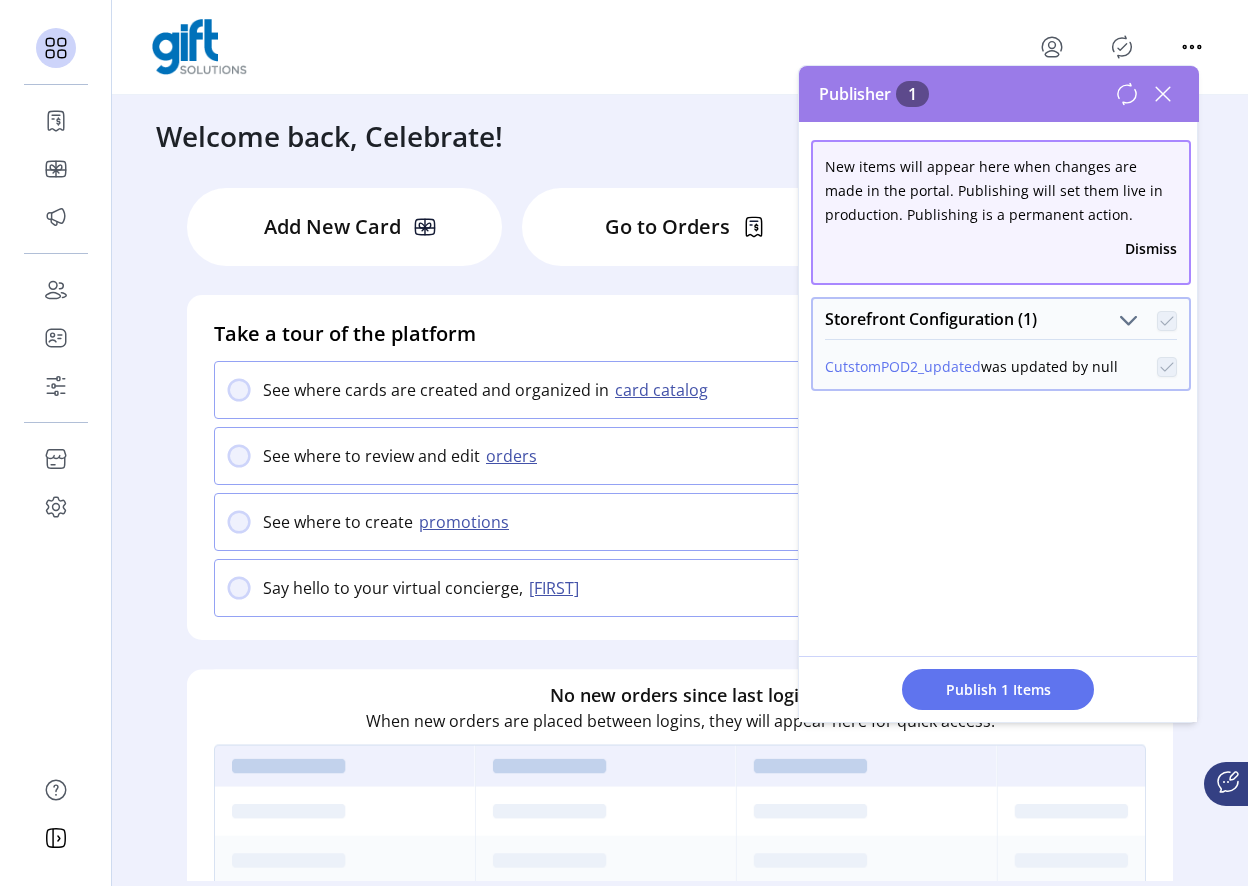 click on "Publisher  1" at bounding box center (999, 94) 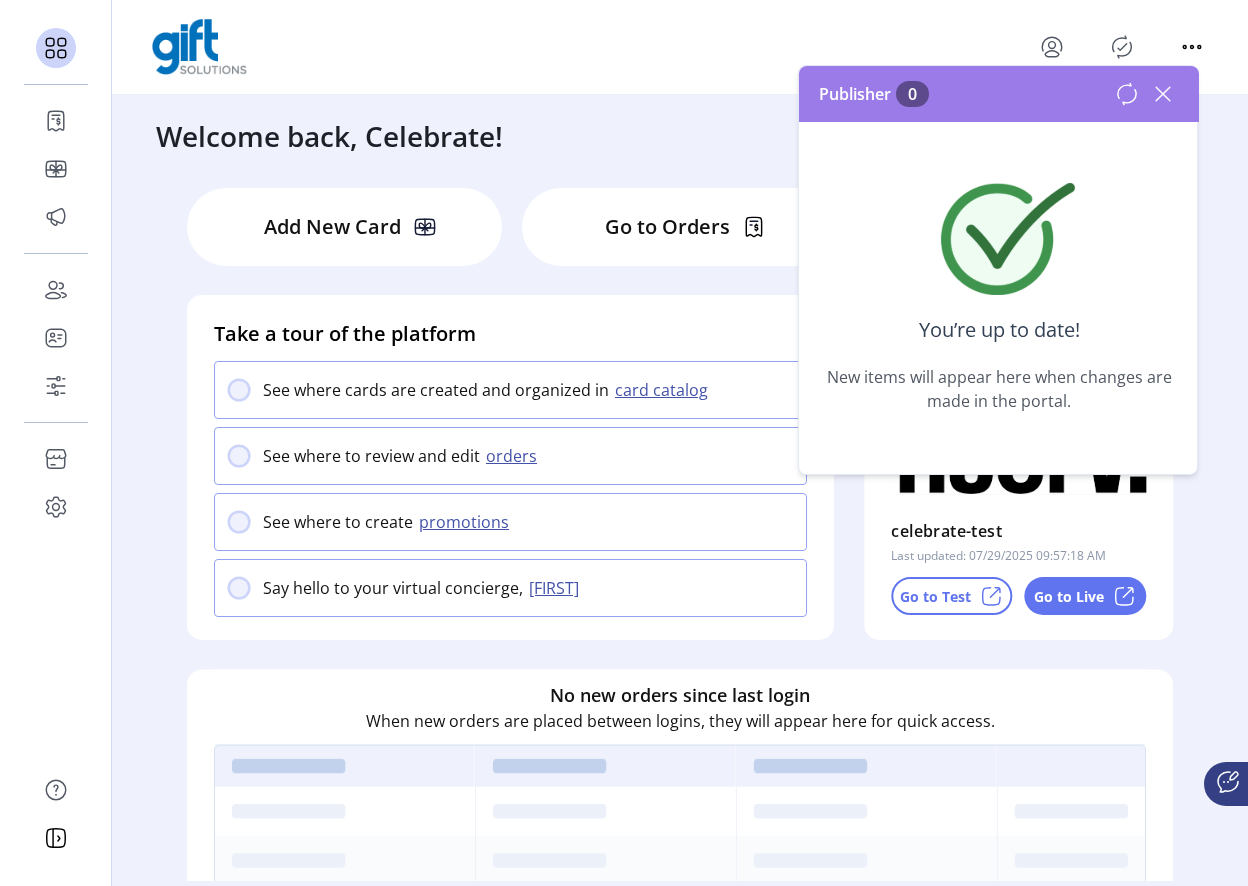 click 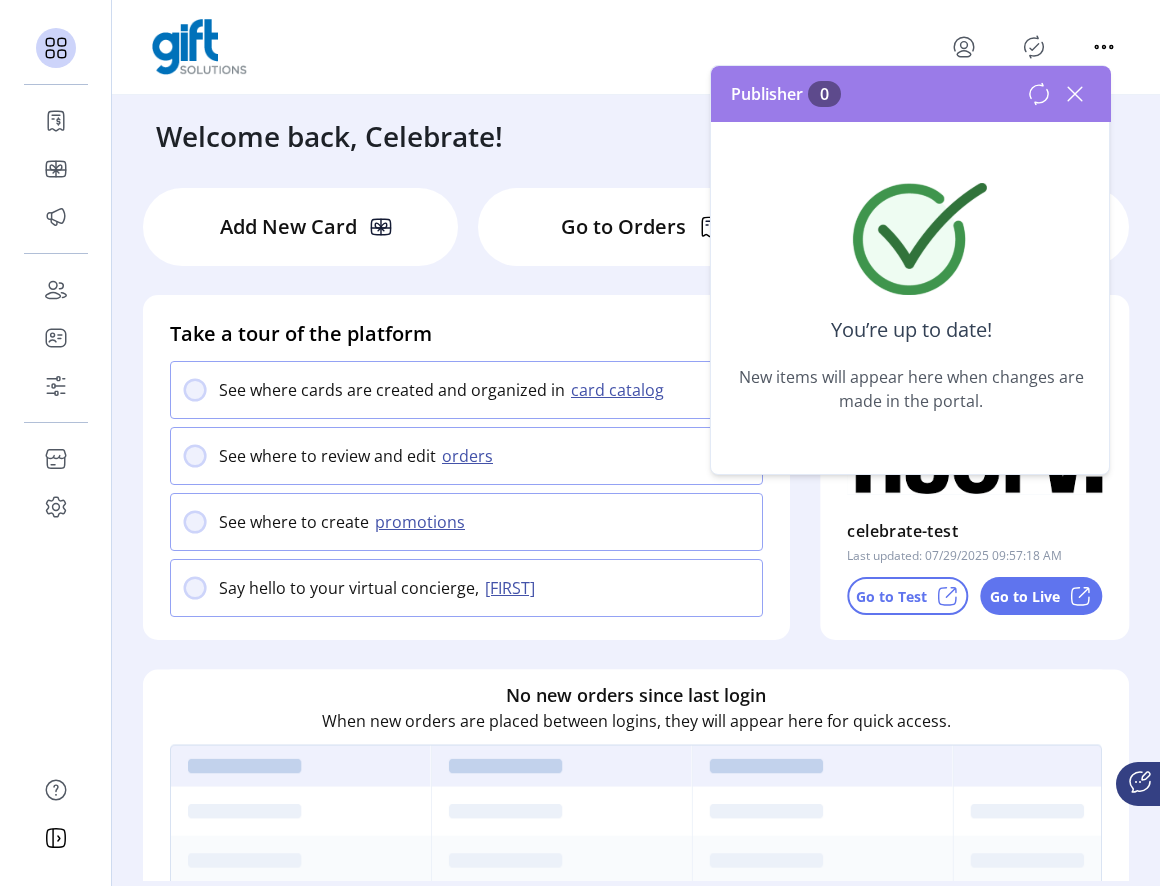 click 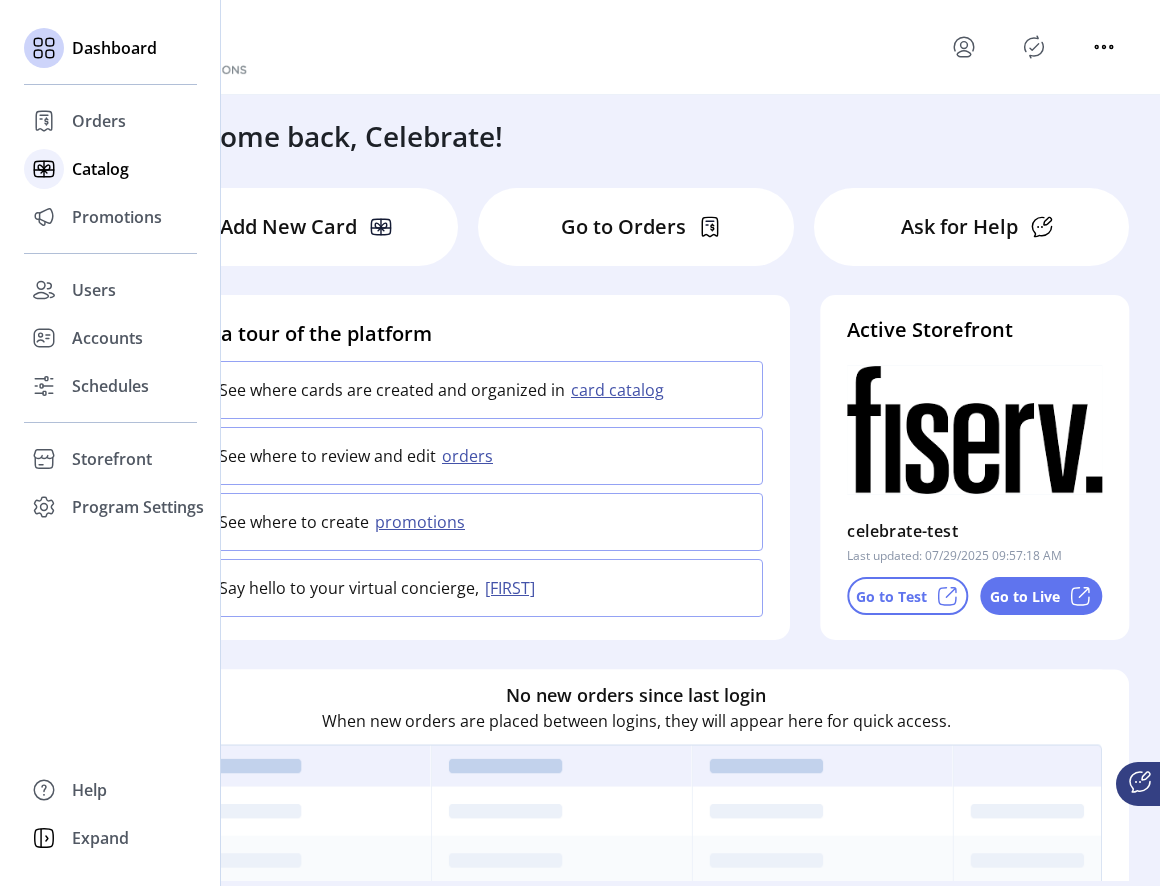 click on "Catalog" 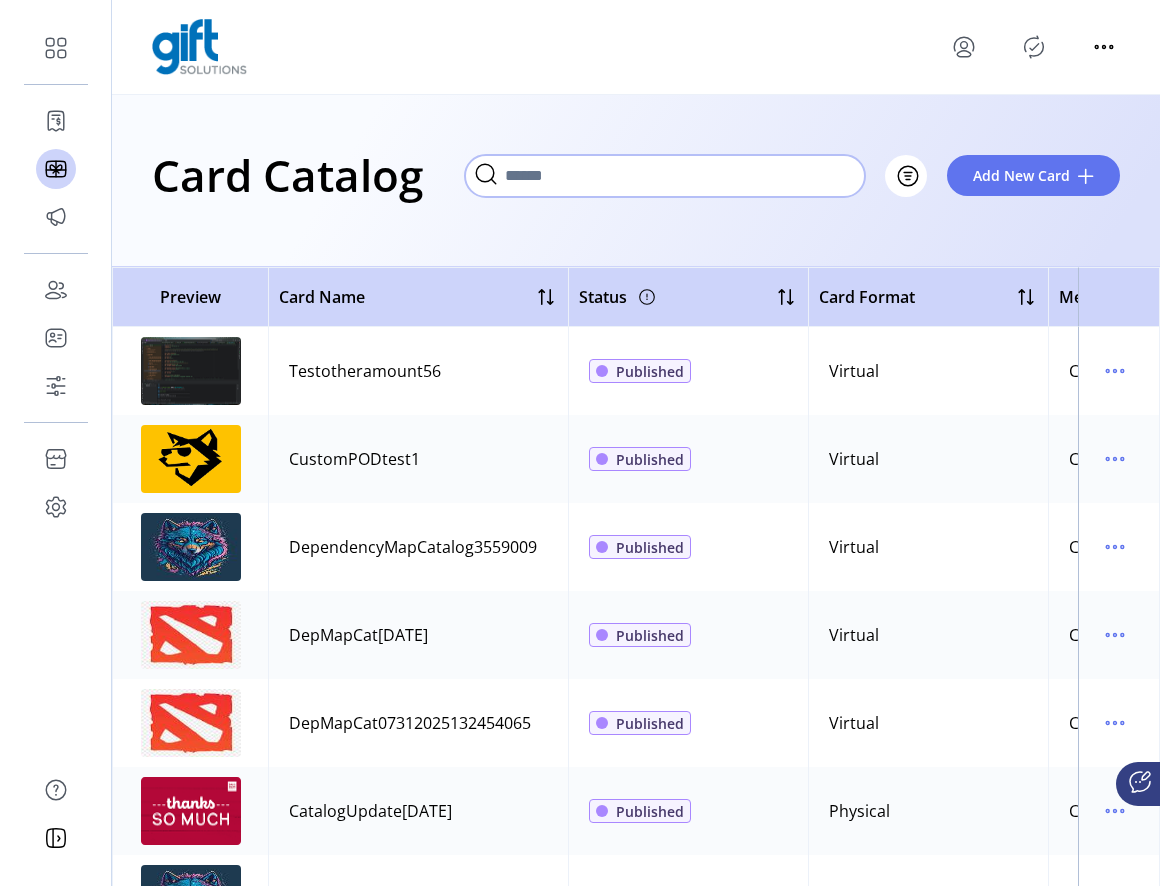 click 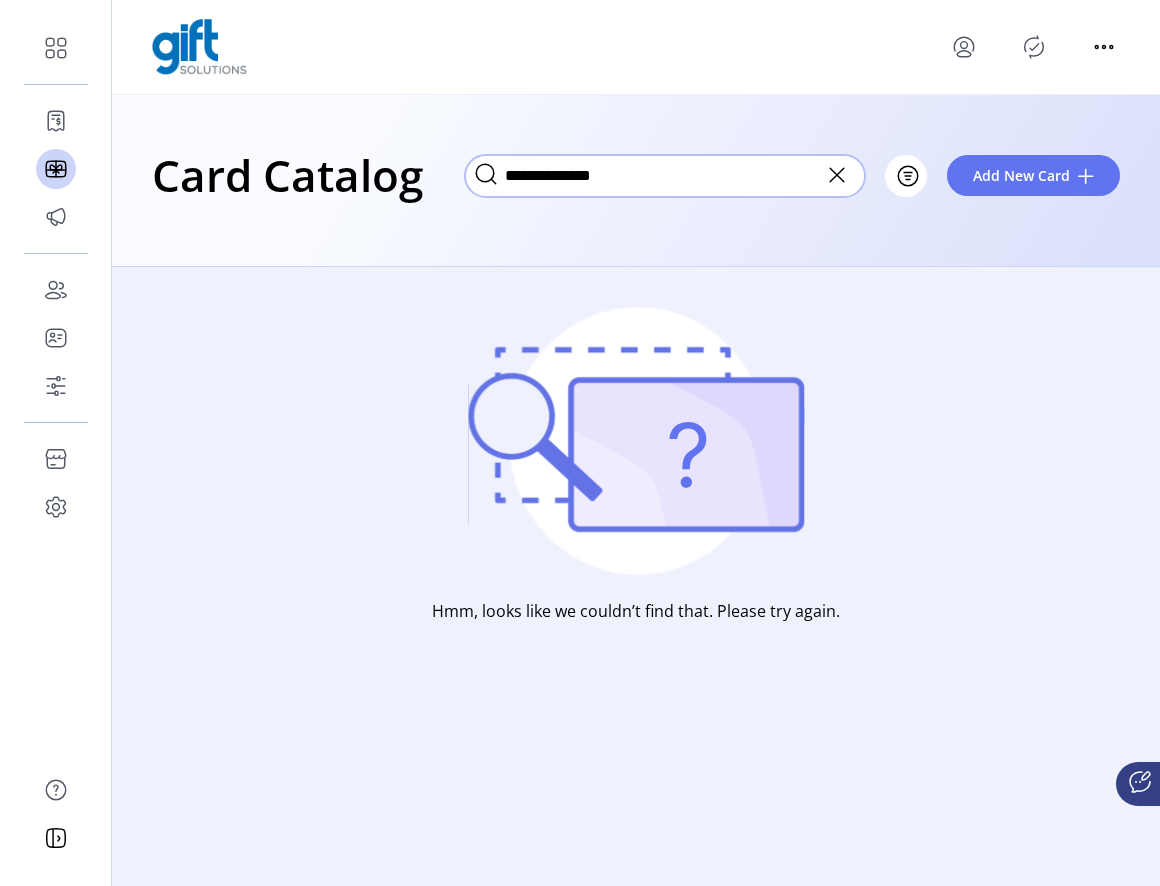 type on "**********" 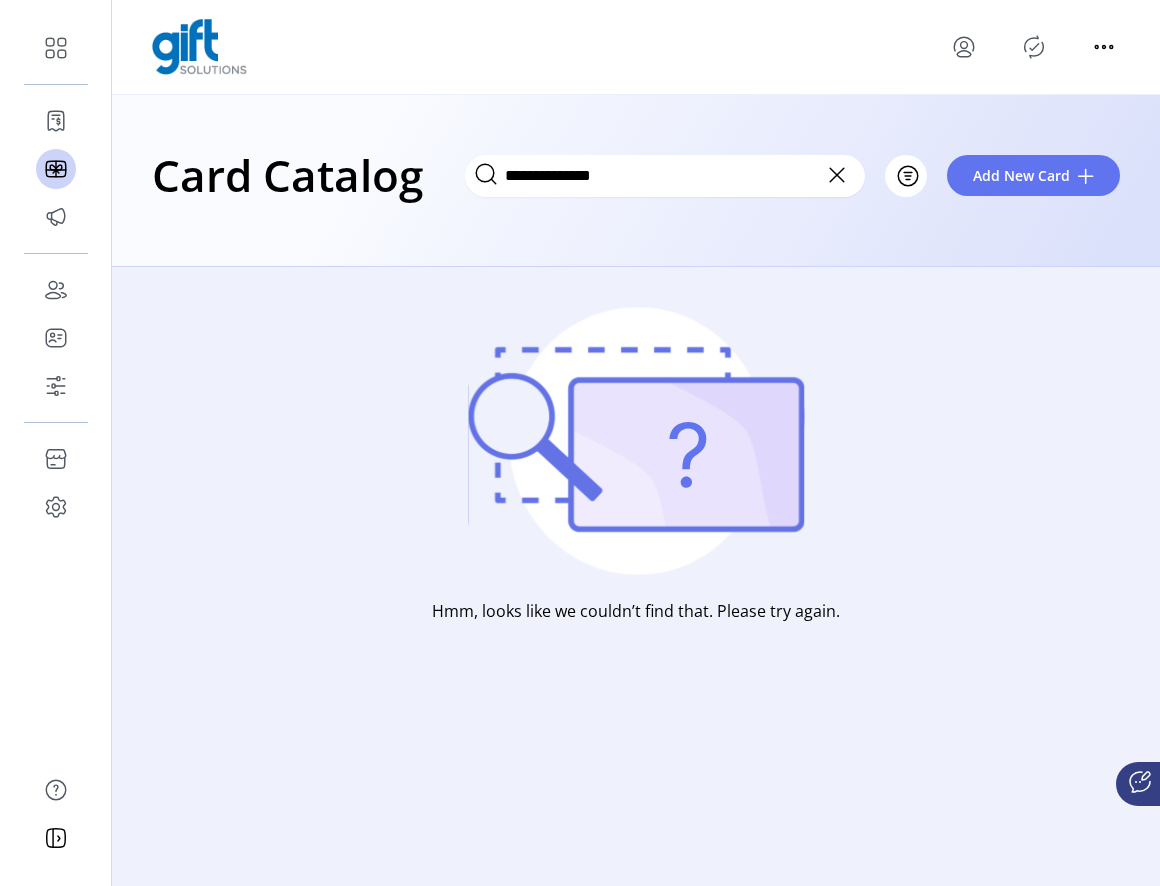 click 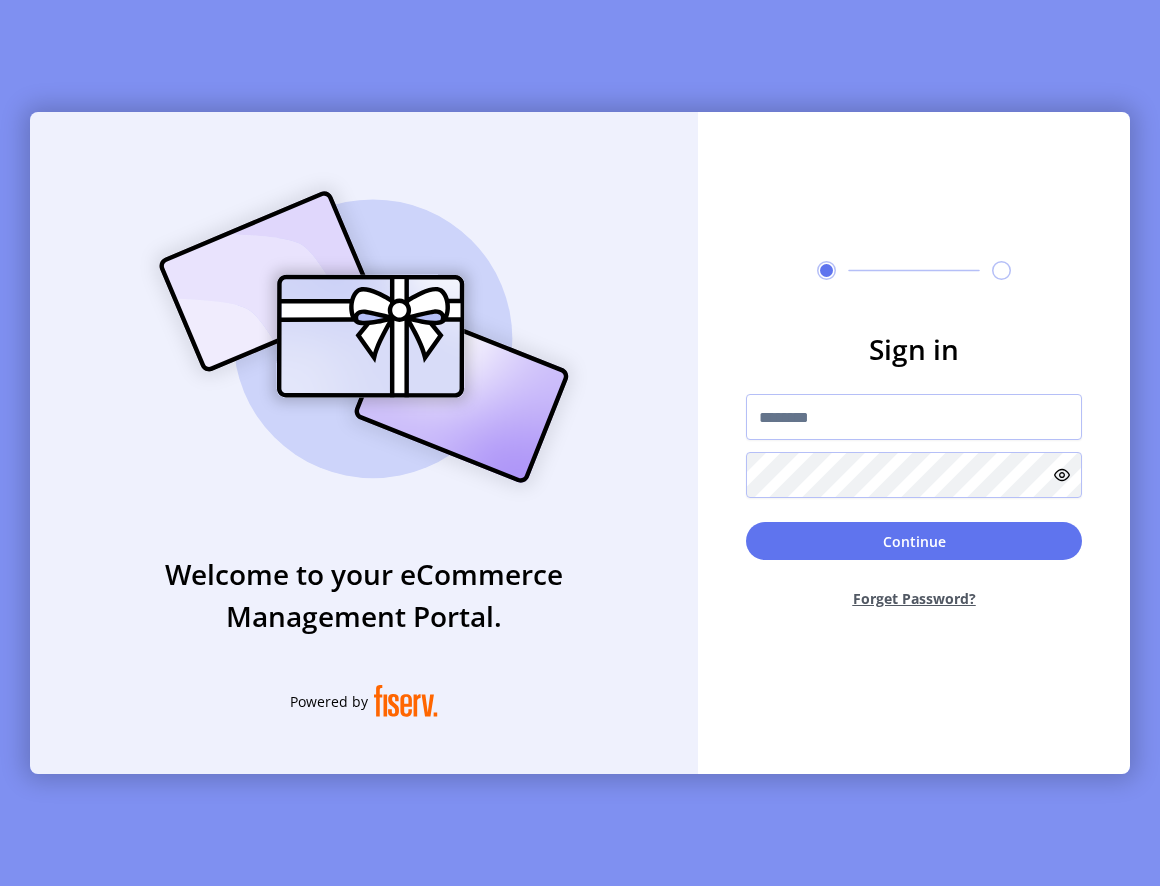 type 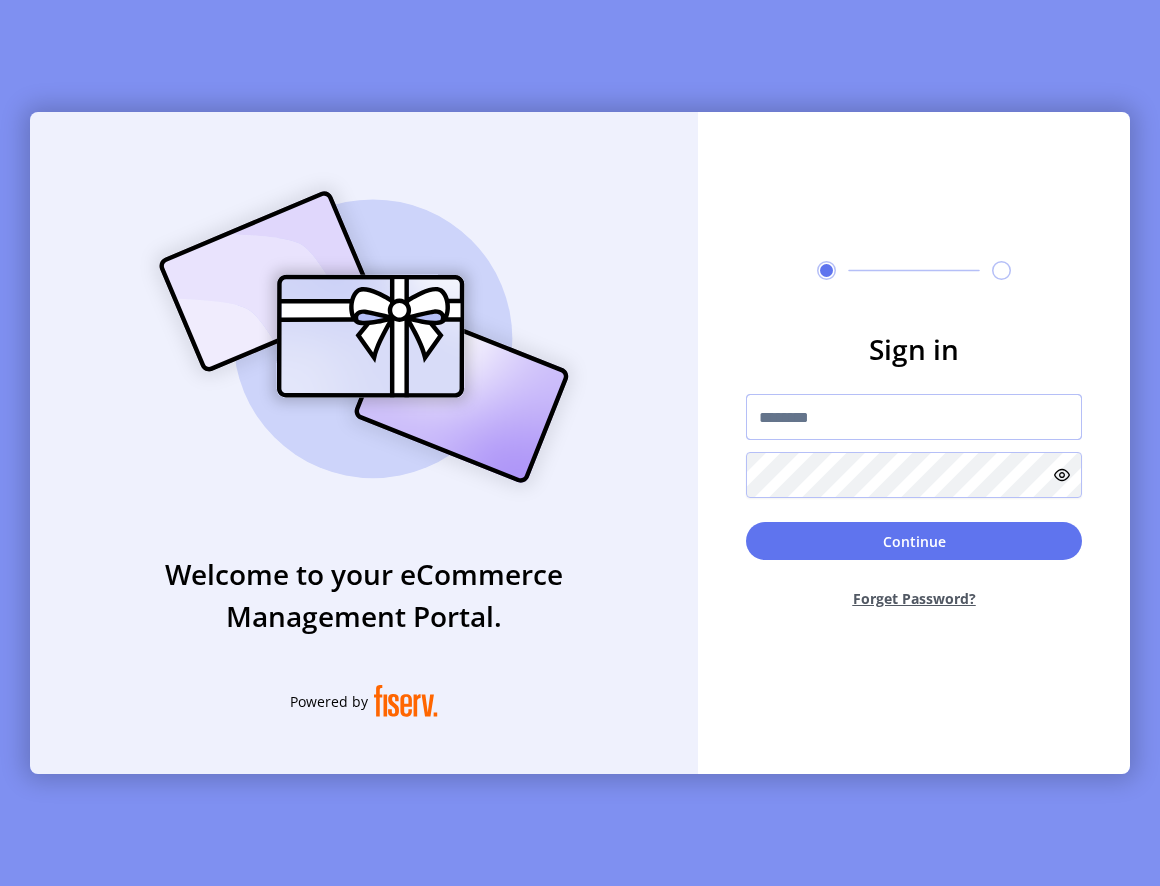 type on "**********" 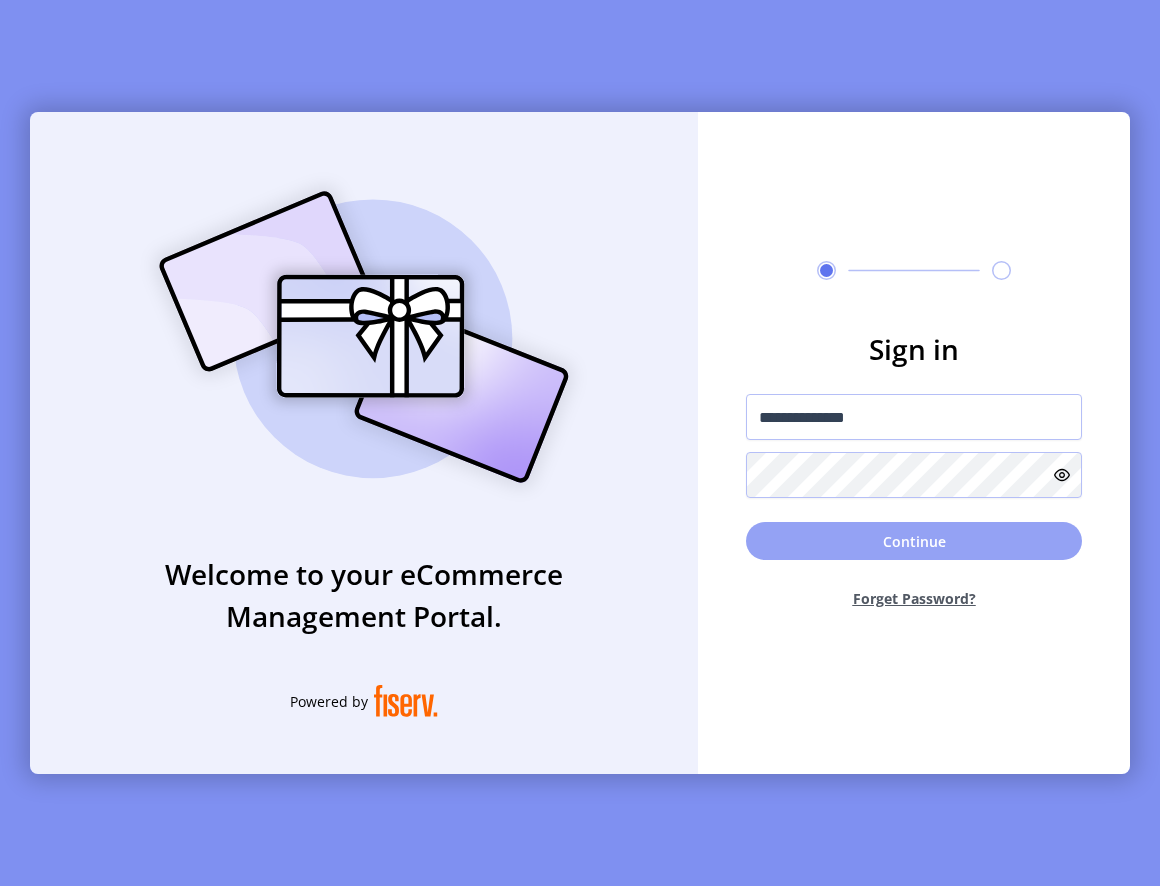 click on "Continue" 